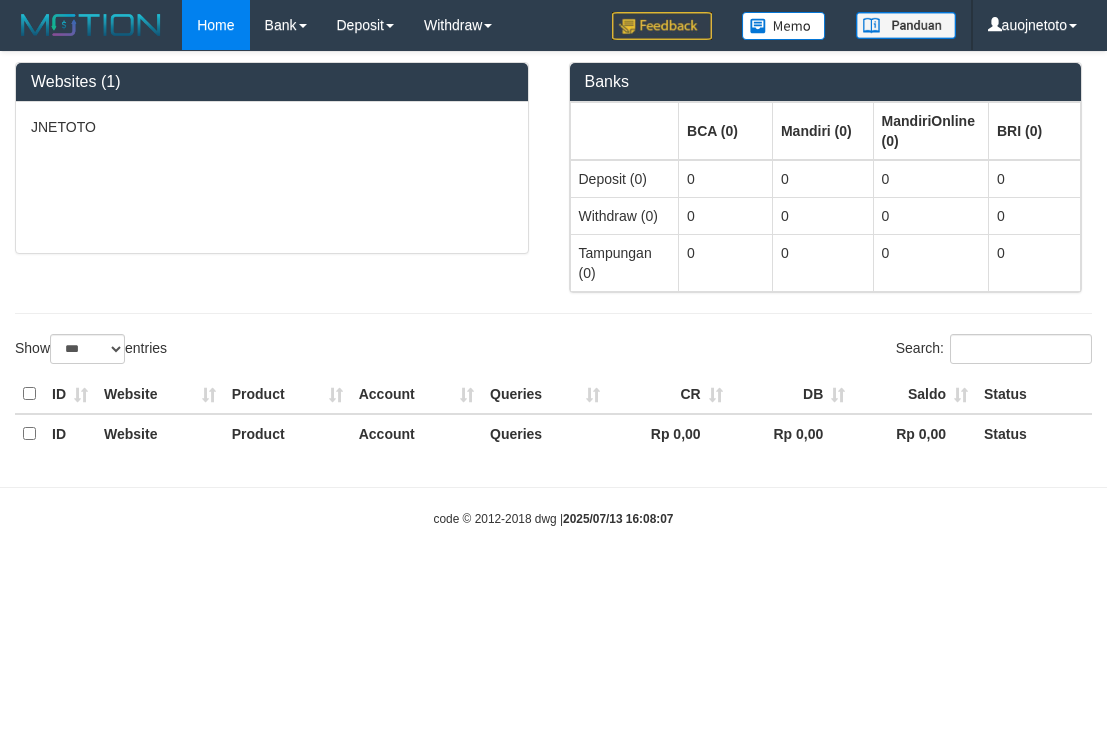 select on "***" 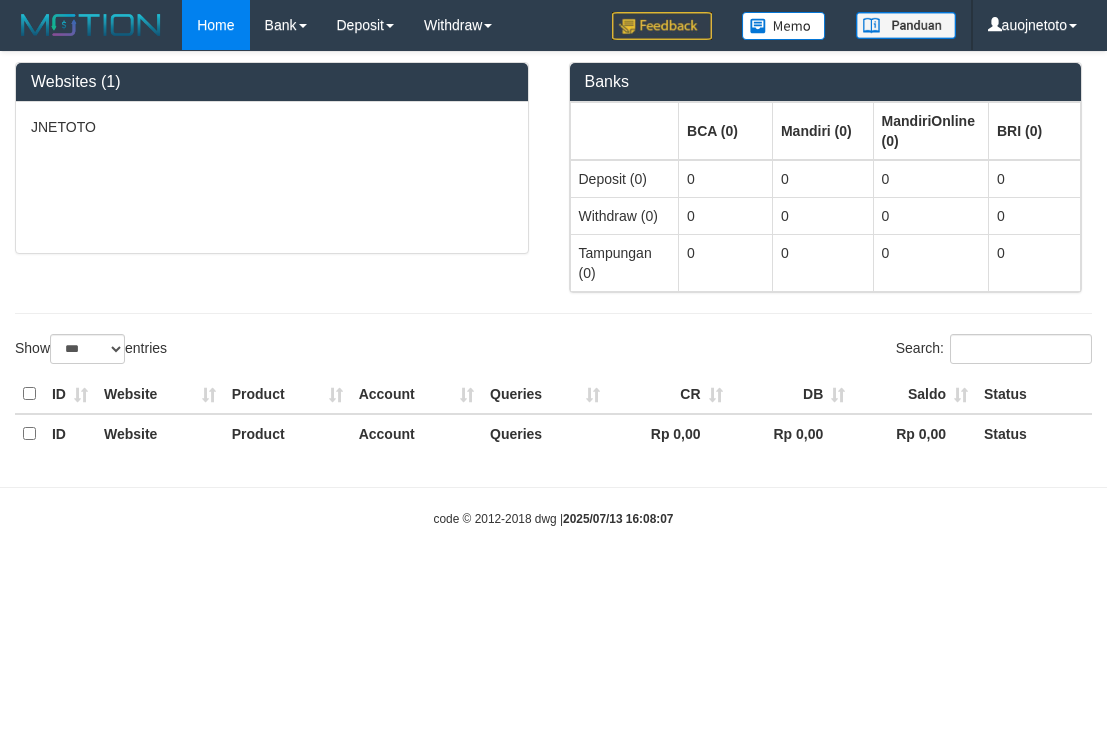 scroll, scrollTop: 0, scrollLeft: 0, axis: both 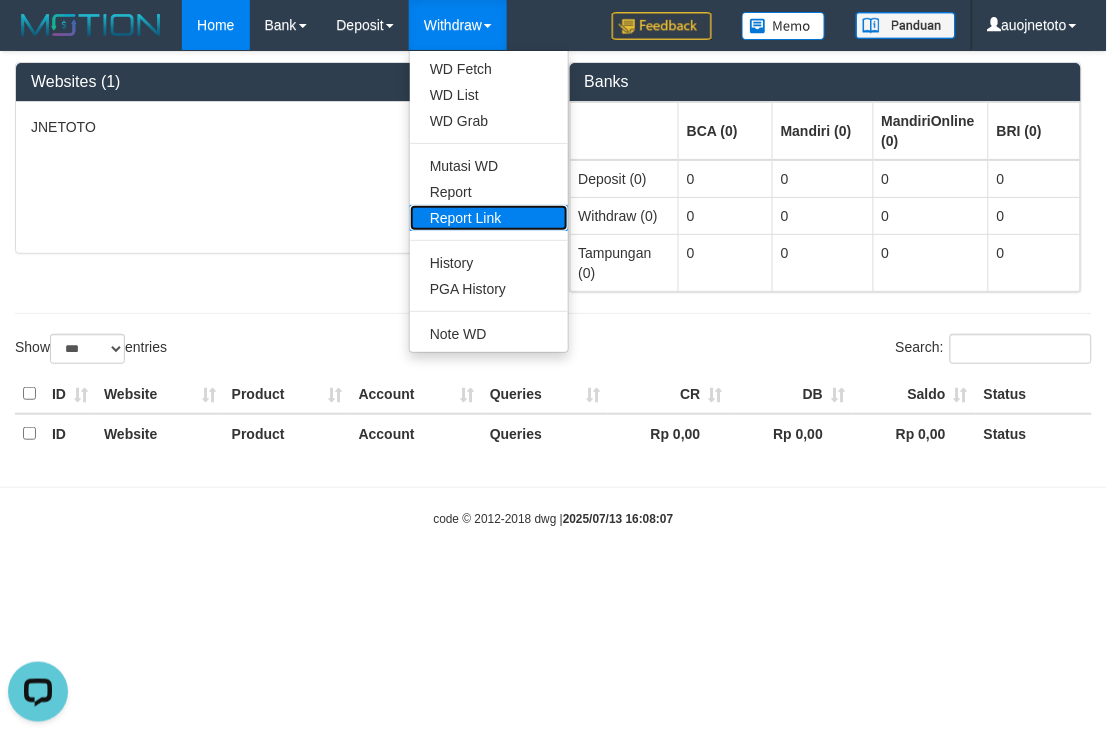 click on "Report Link" at bounding box center [489, 218] 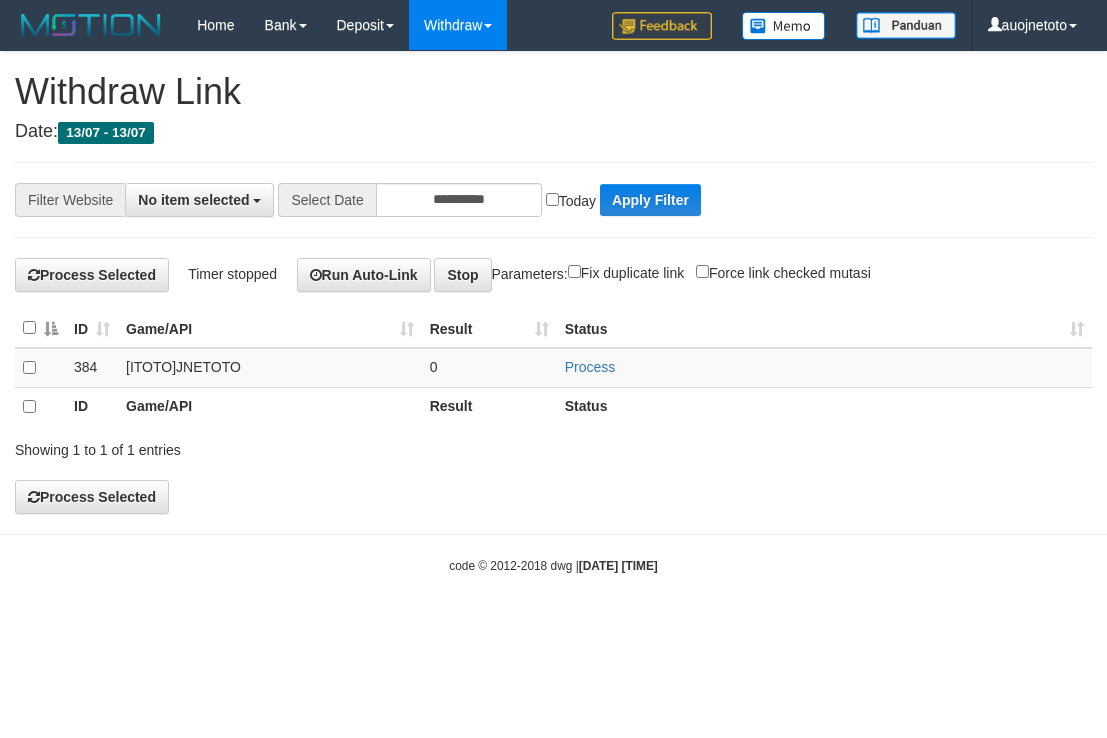 select 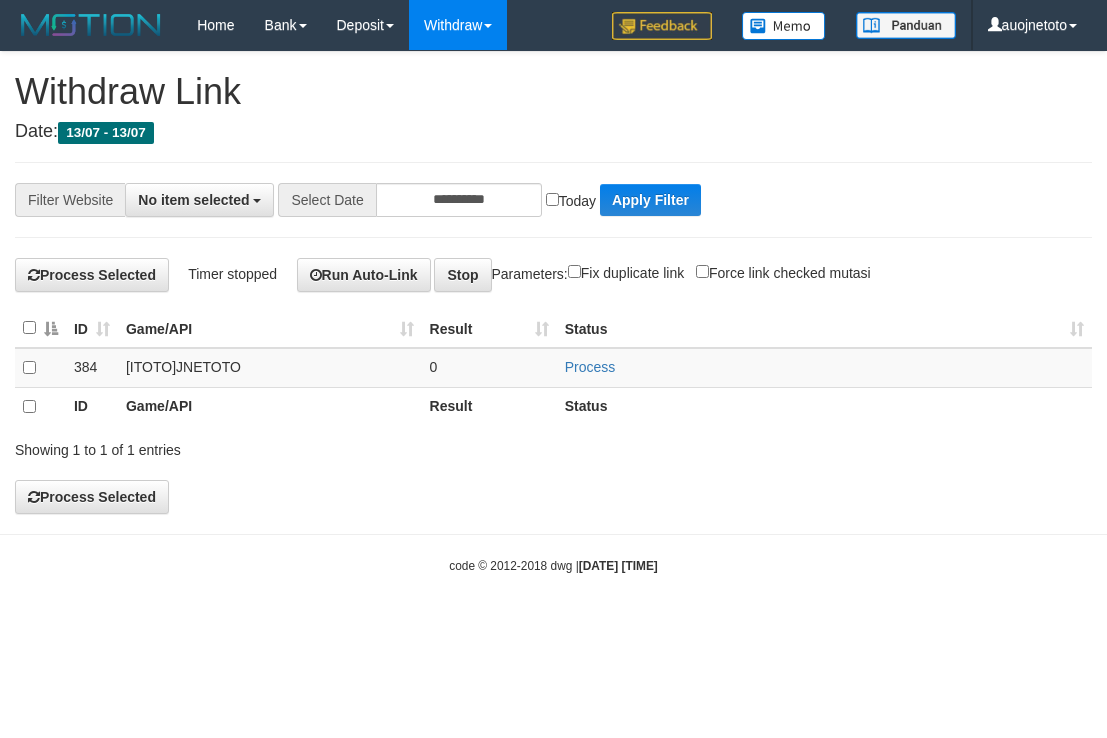 scroll, scrollTop: 0, scrollLeft: 0, axis: both 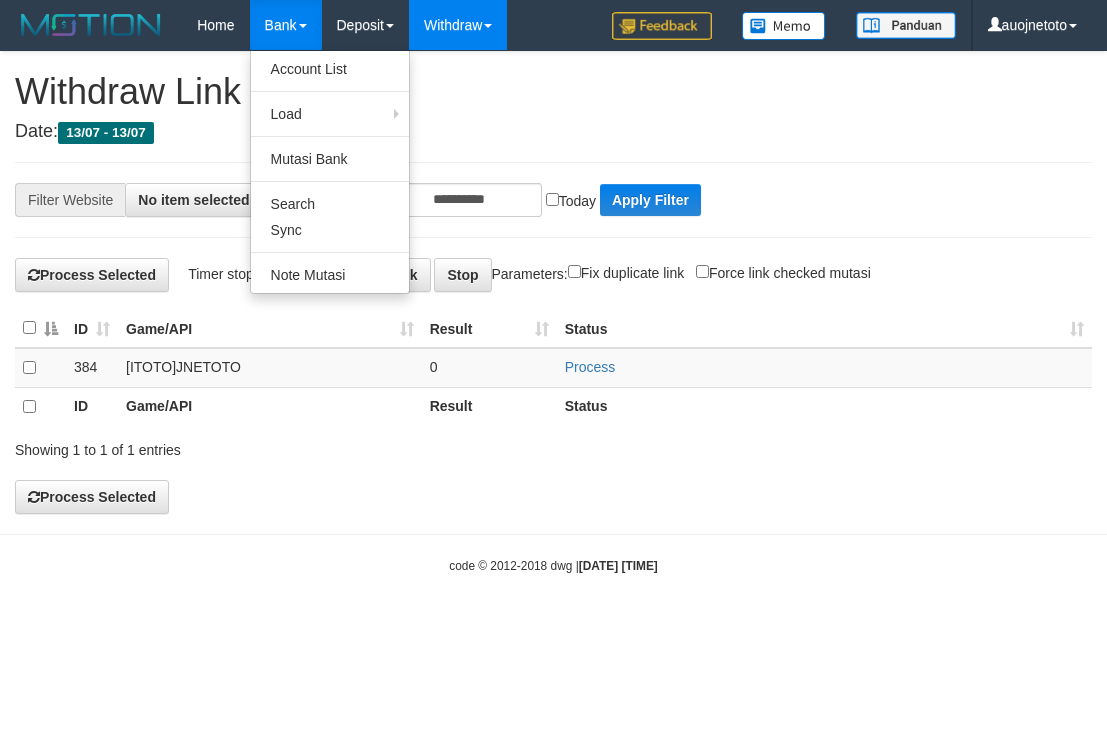 select 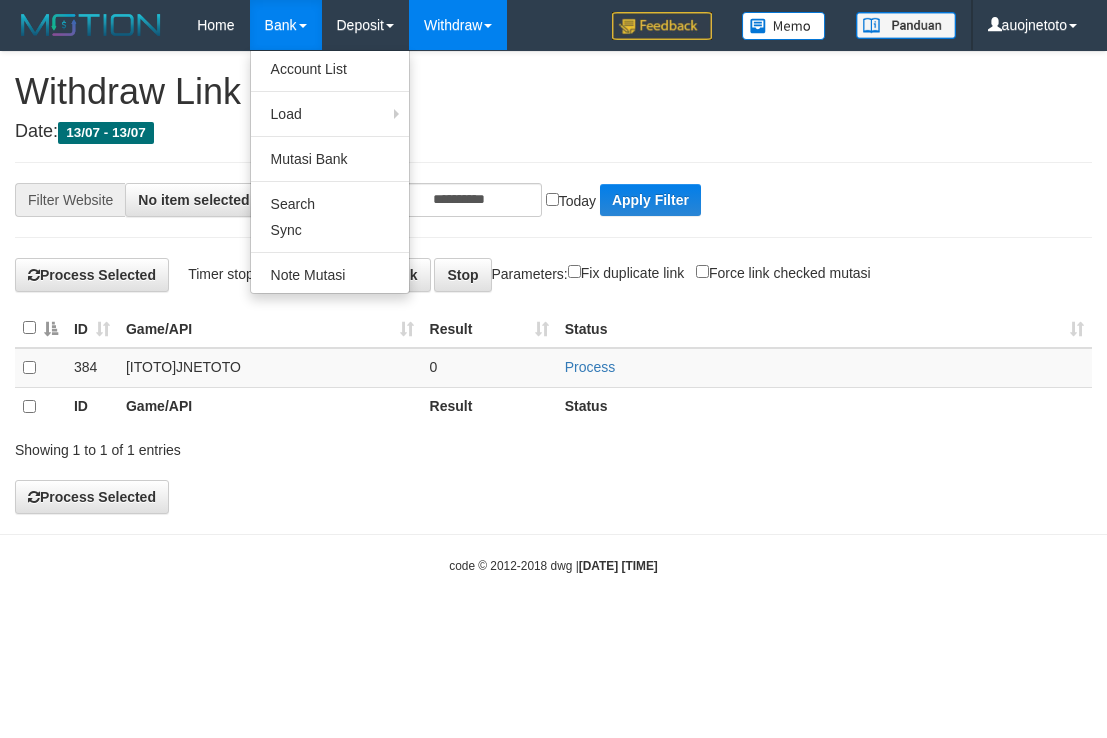 scroll, scrollTop: 0, scrollLeft: 0, axis: both 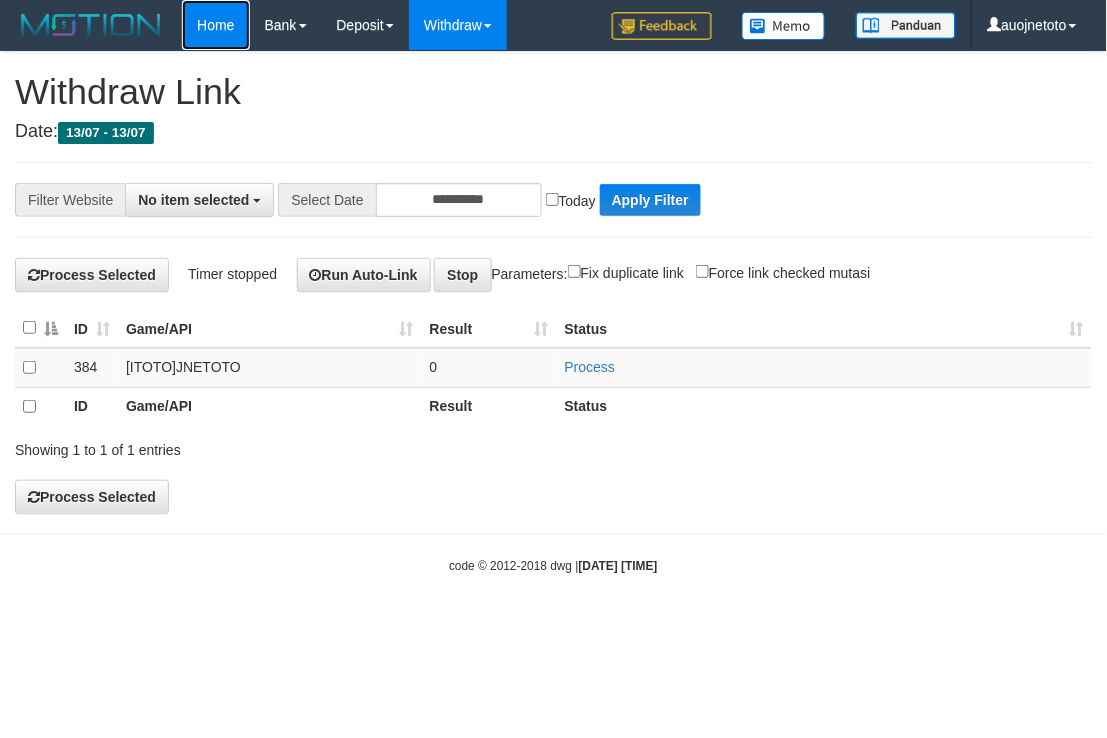 click on "Home" at bounding box center (215, 25) 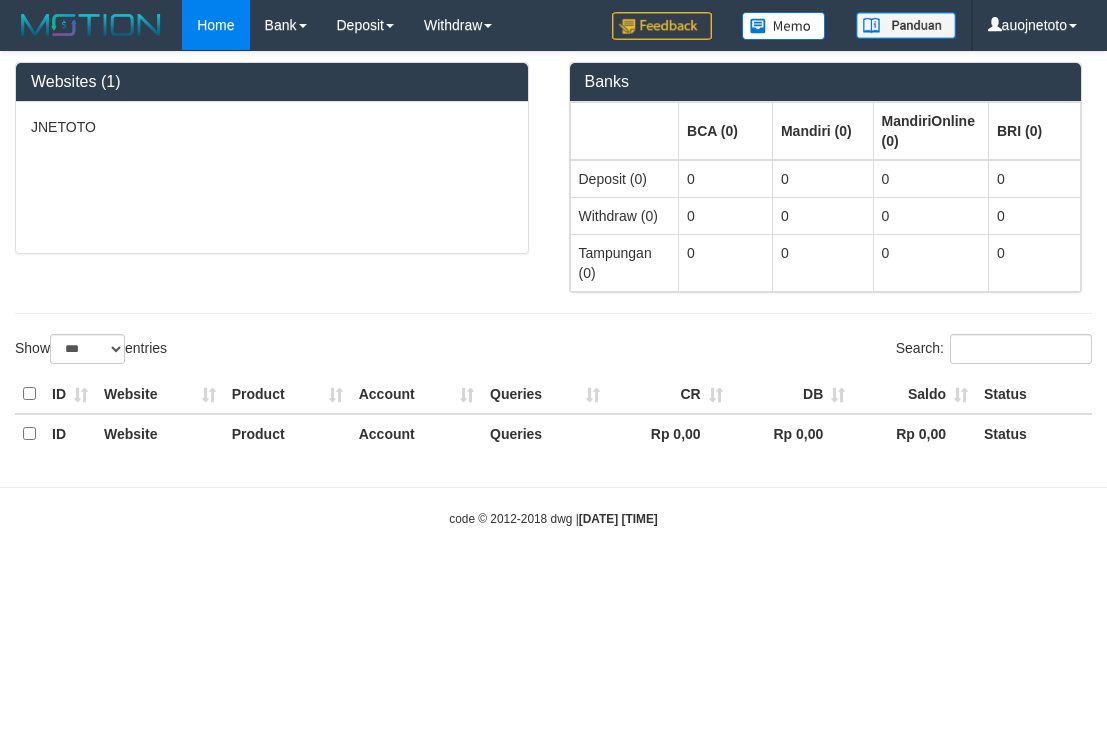 select on "***" 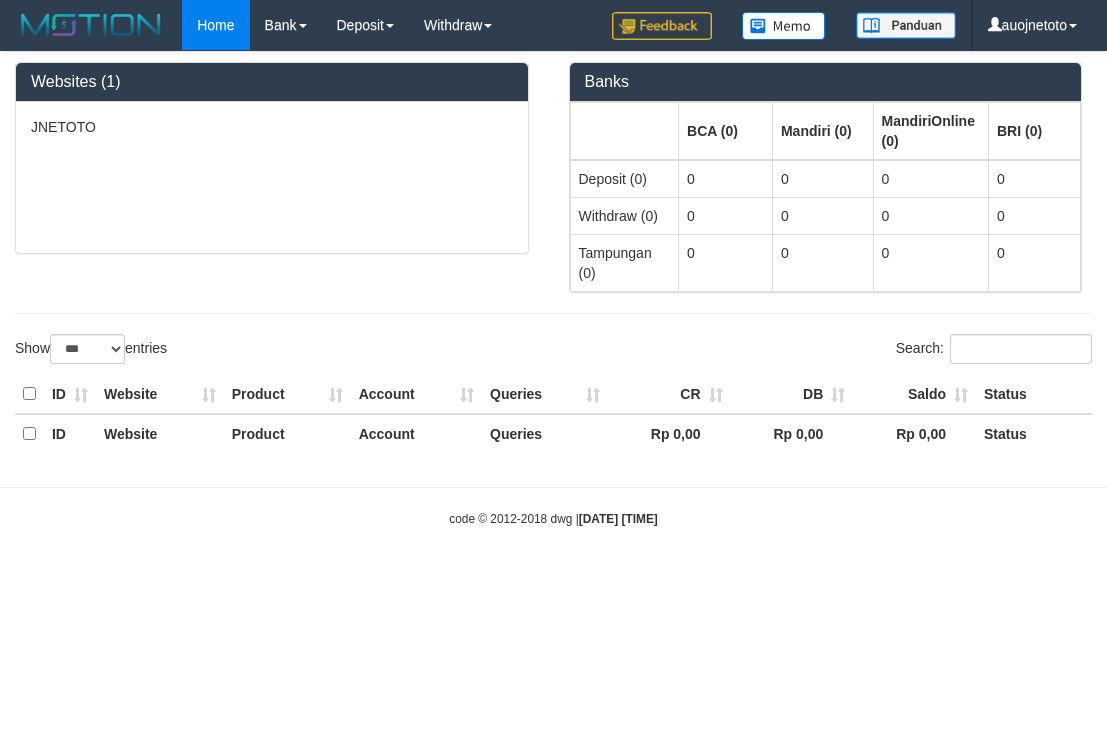 scroll, scrollTop: 0, scrollLeft: 0, axis: both 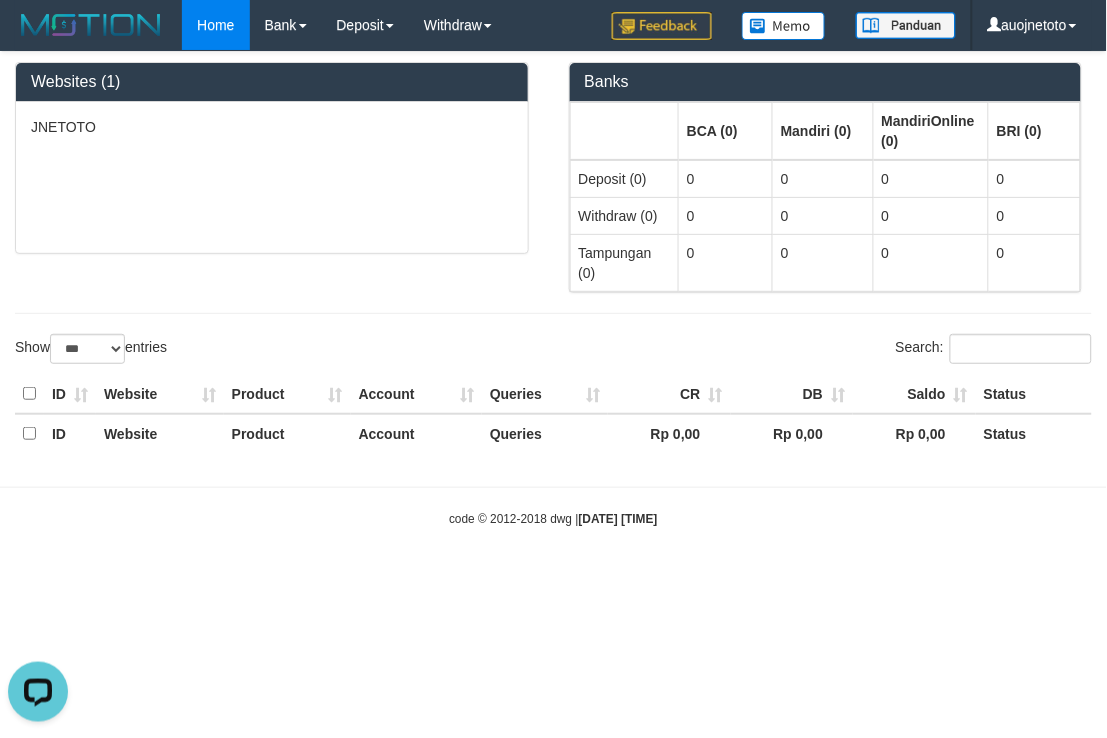 click at bounding box center (553, 313) 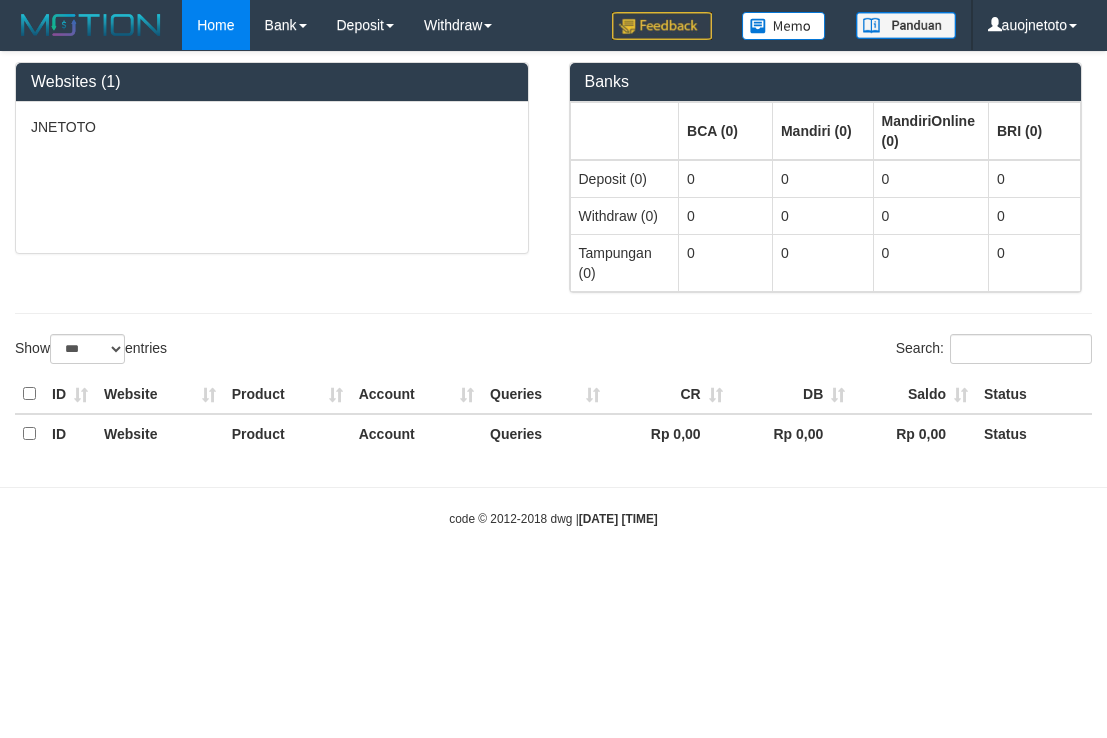 select on "***" 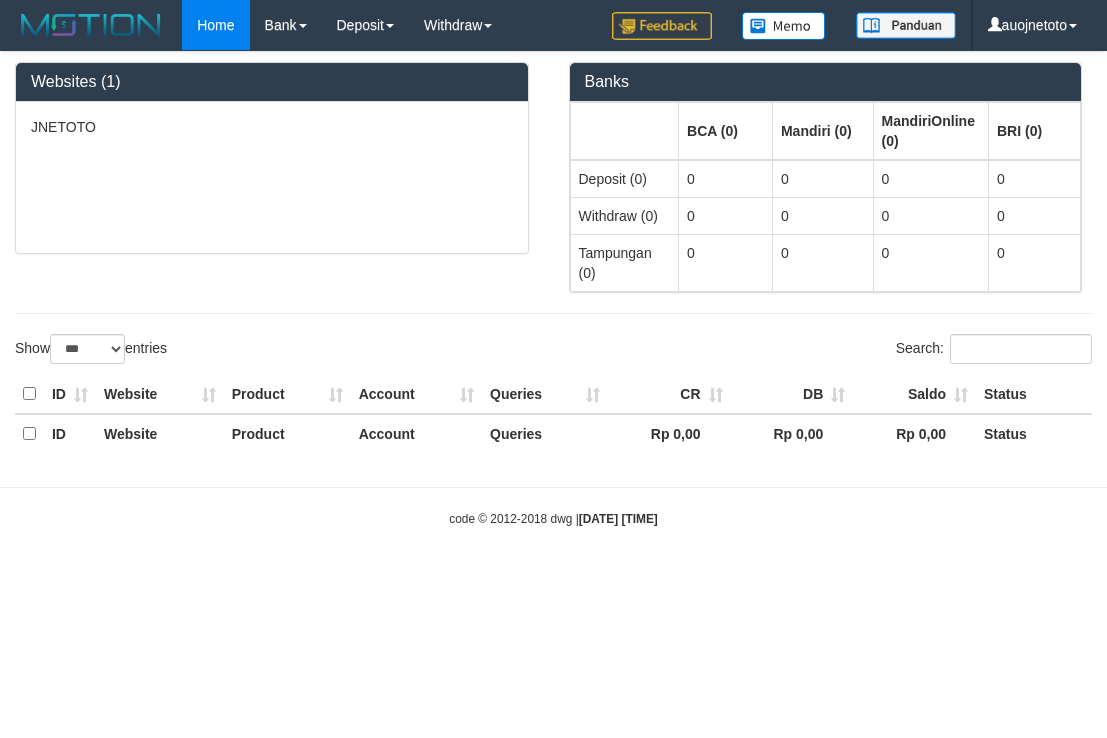 scroll, scrollTop: 0, scrollLeft: 0, axis: both 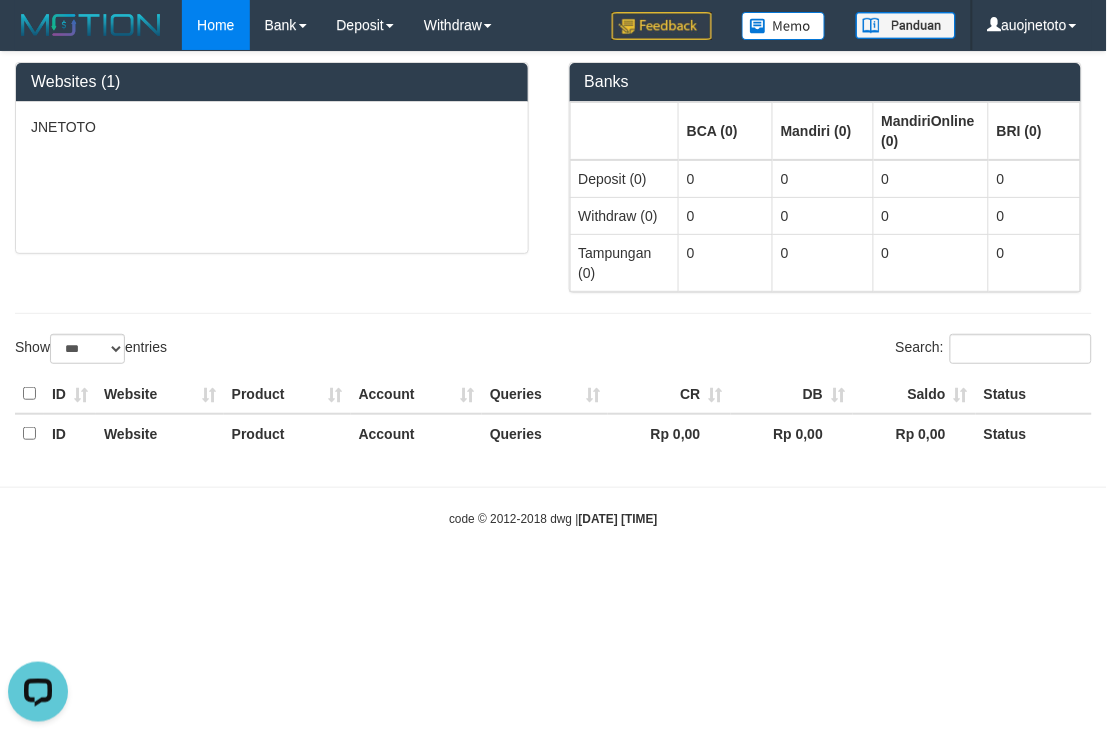 drag, startPoint x: 851, startPoint y: 488, endPoint x: 1048, endPoint y: 426, distance: 206.52603 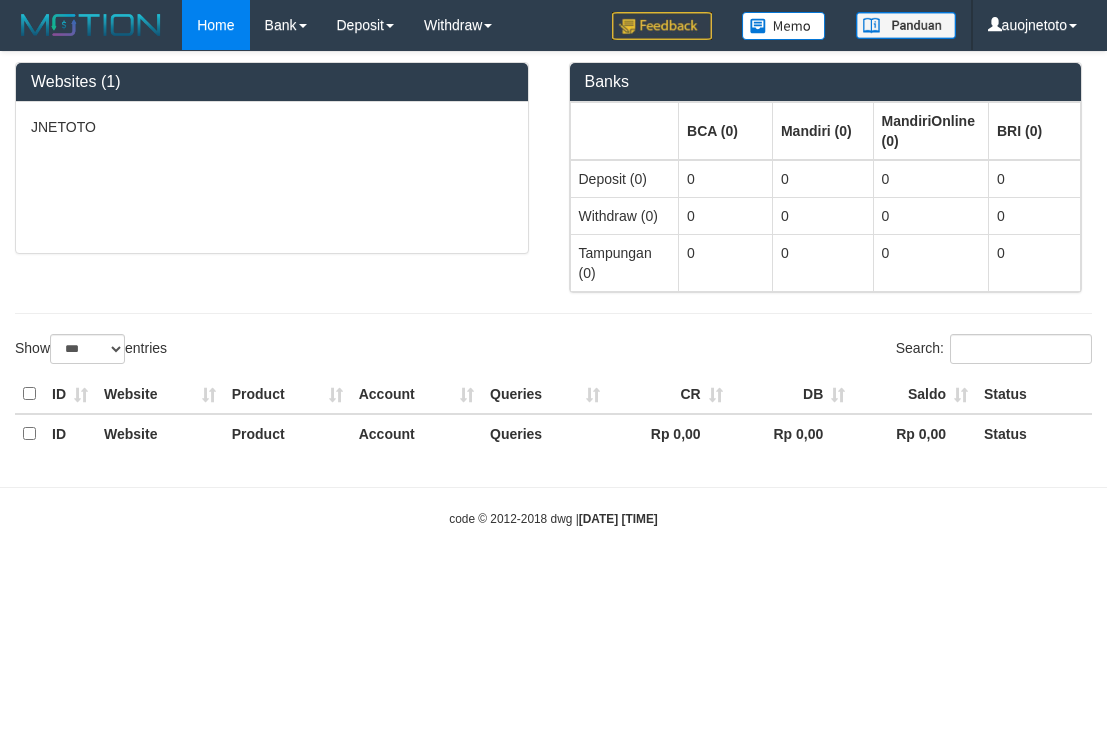 select on "***" 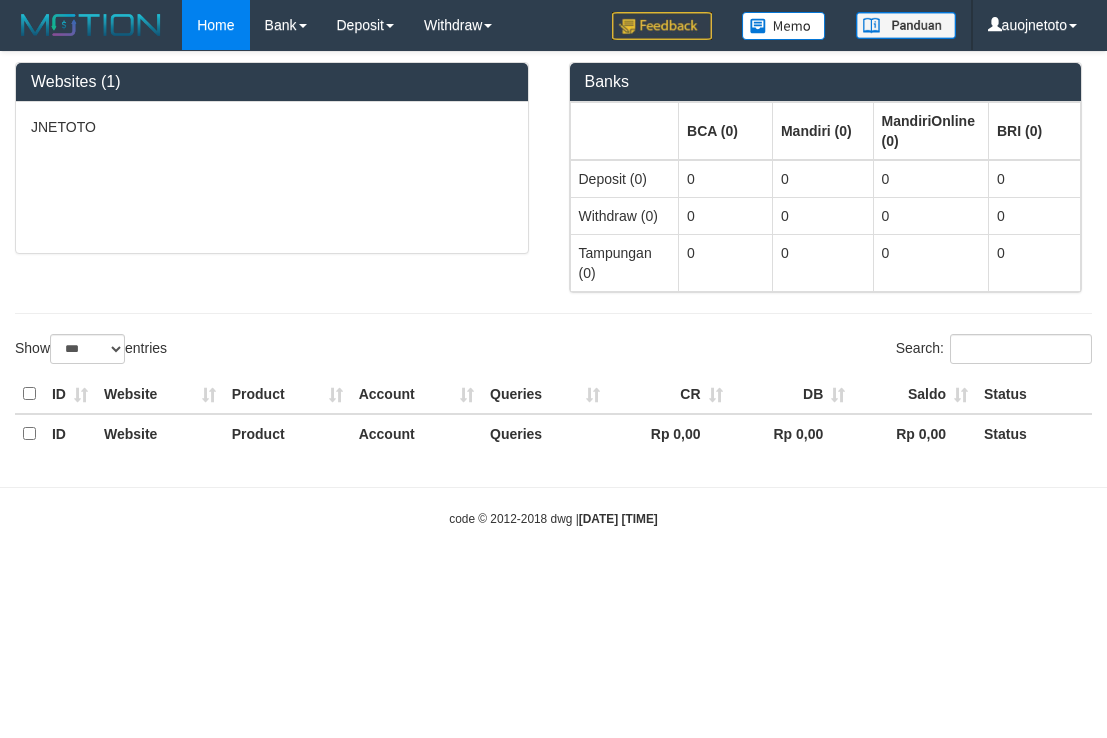 scroll, scrollTop: 0, scrollLeft: 0, axis: both 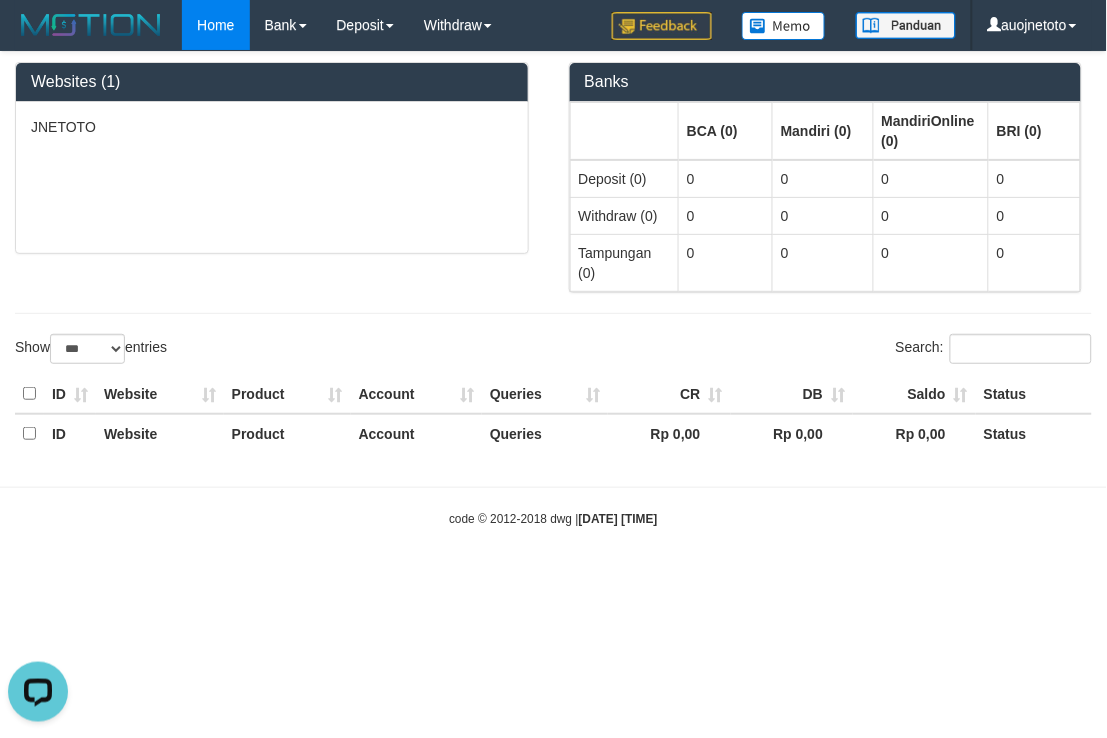 drag, startPoint x: 207, startPoint y: 118, endPoint x: 35, endPoint y: 103, distance: 172.65283 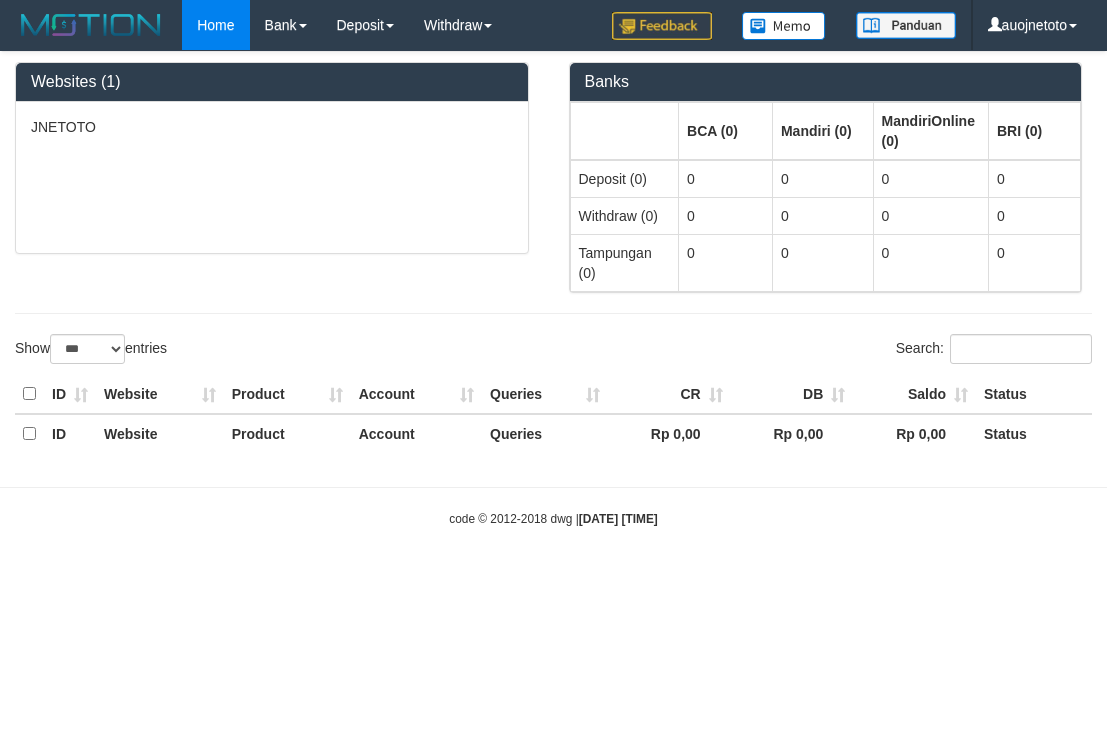select on "***" 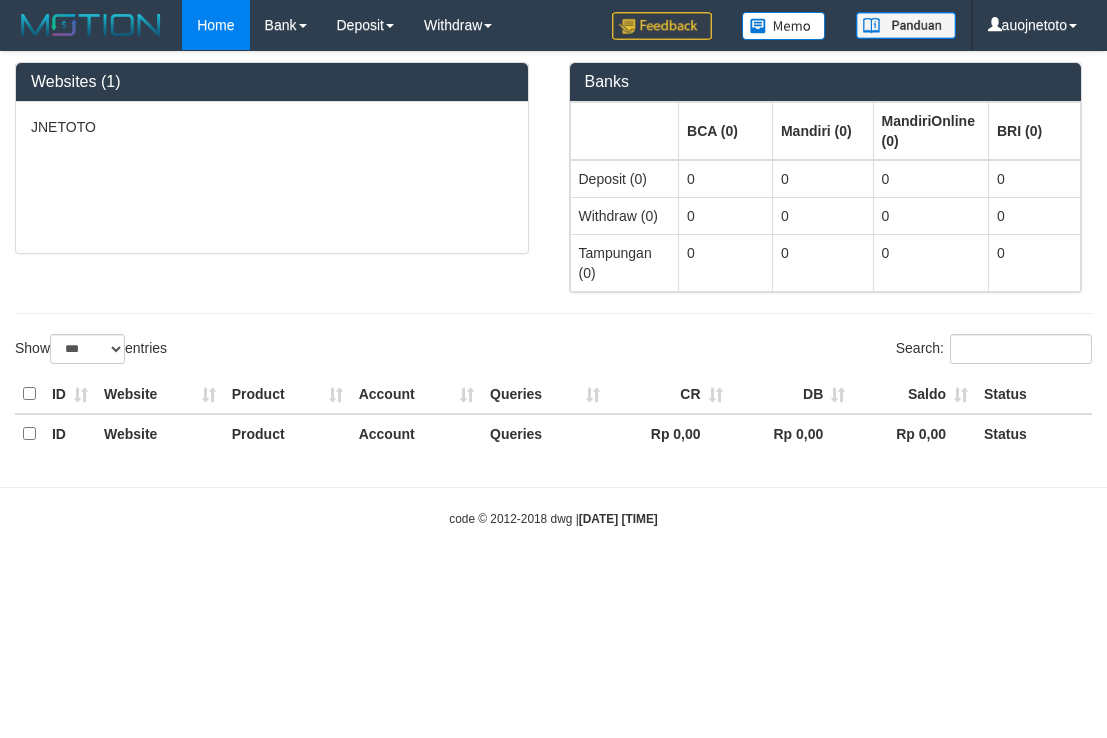 scroll, scrollTop: 0, scrollLeft: 0, axis: both 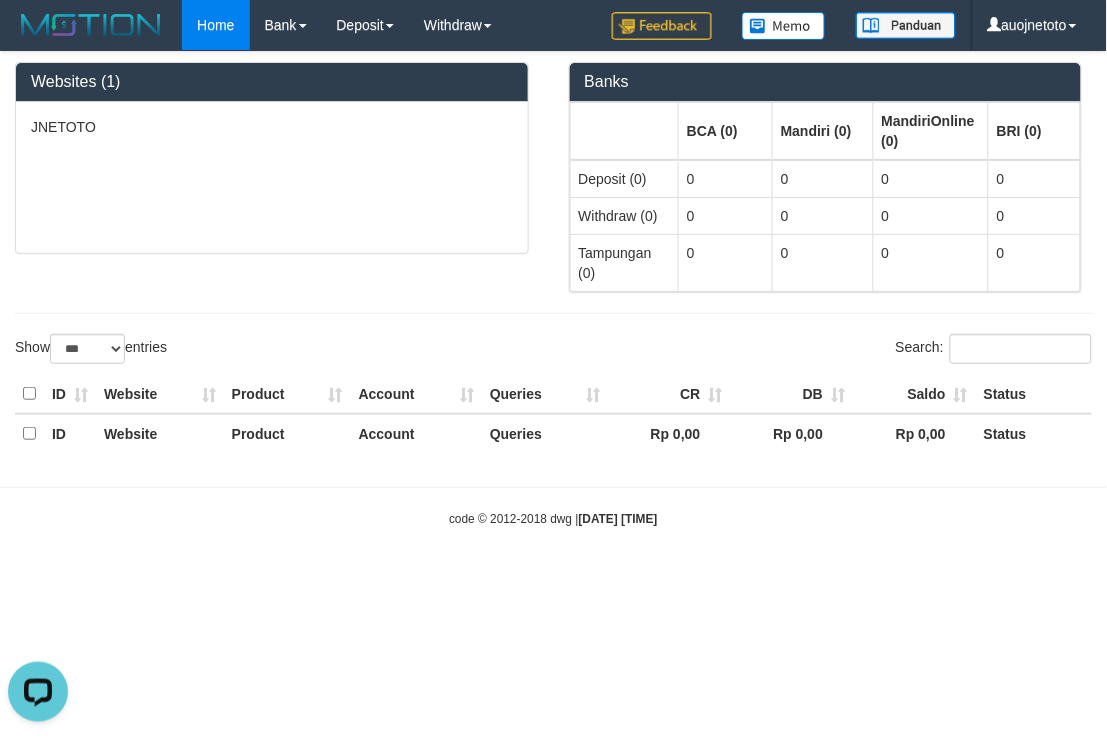 drag, startPoint x: 875, startPoint y: 554, endPoint x: 1055, endPoint y: 444, distance: 210.95023 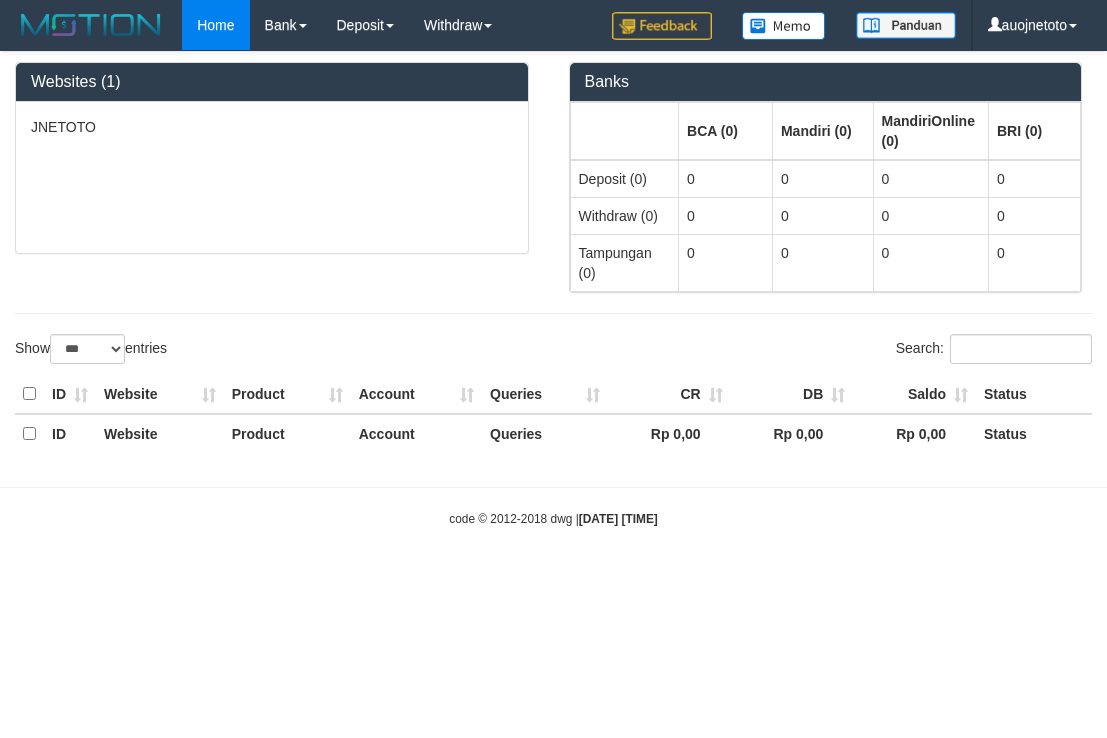 select on "***" 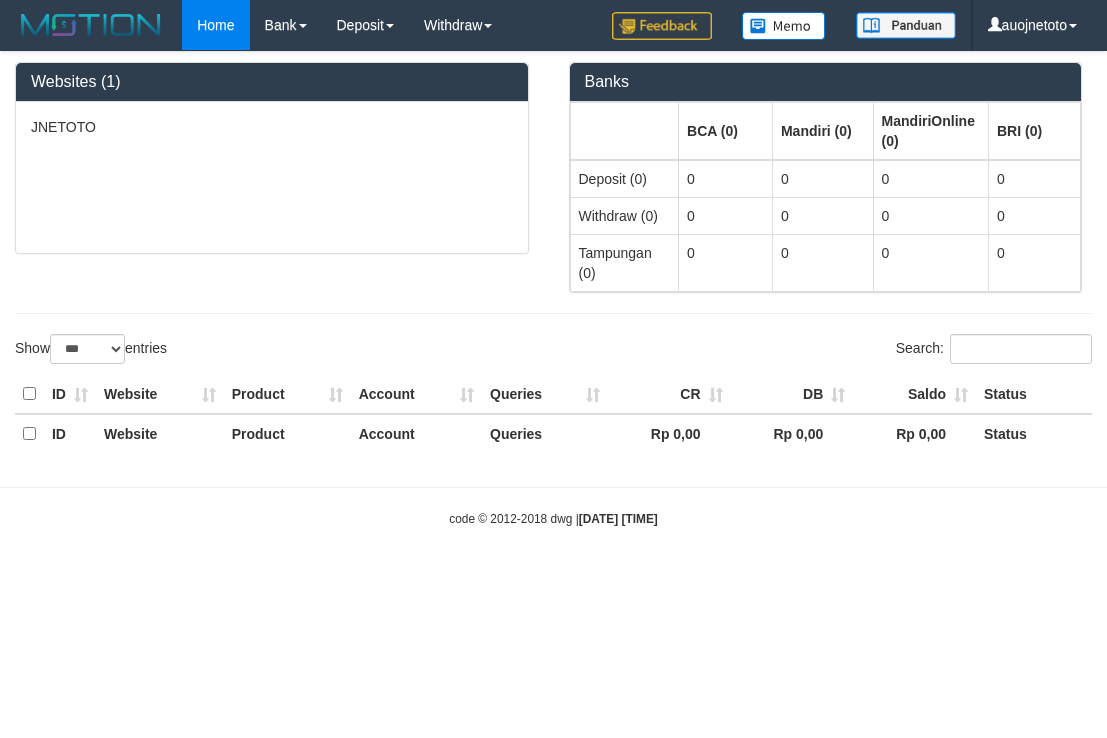 scroll, scrollTop: 0, scrollLeft: 0, axis: both 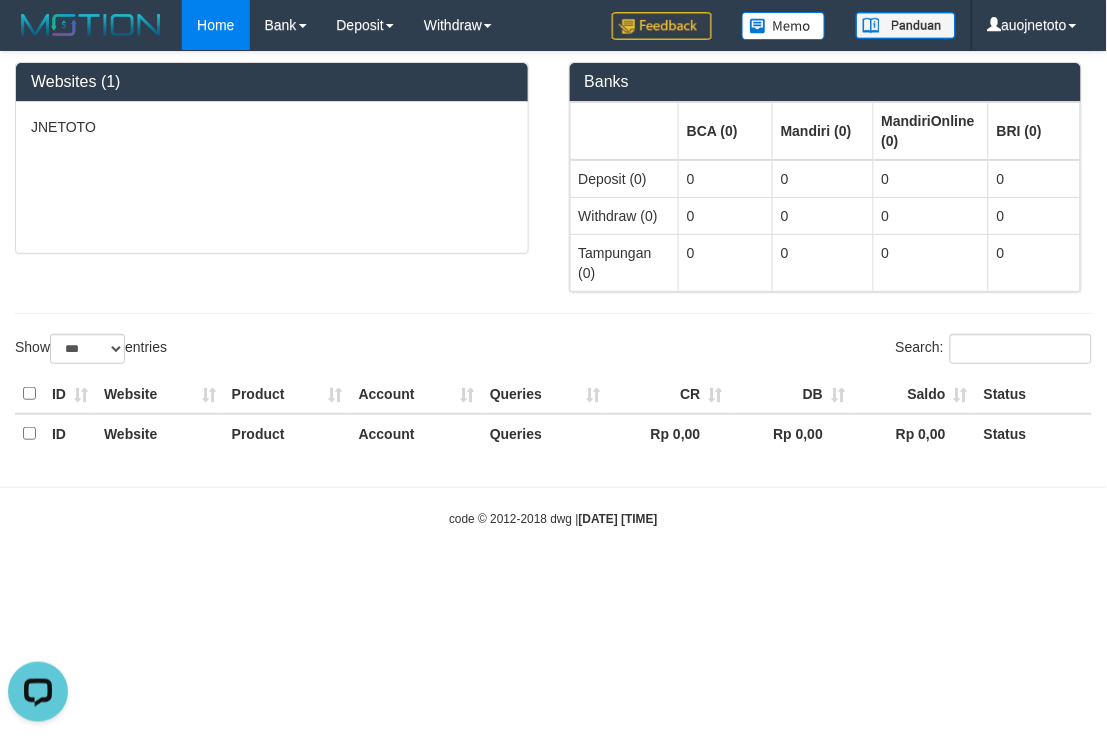click on "Toggle navigation
Home
Bank
Account List
Load
By Website
Group
[ITOTO]													JNETOTO
Mutasi Bank
Search
Sync
Note Mutasi
Deposit
DPS Fetch
DPS List
History
PGA History
Note DPS" at bounding box center [553, 289] 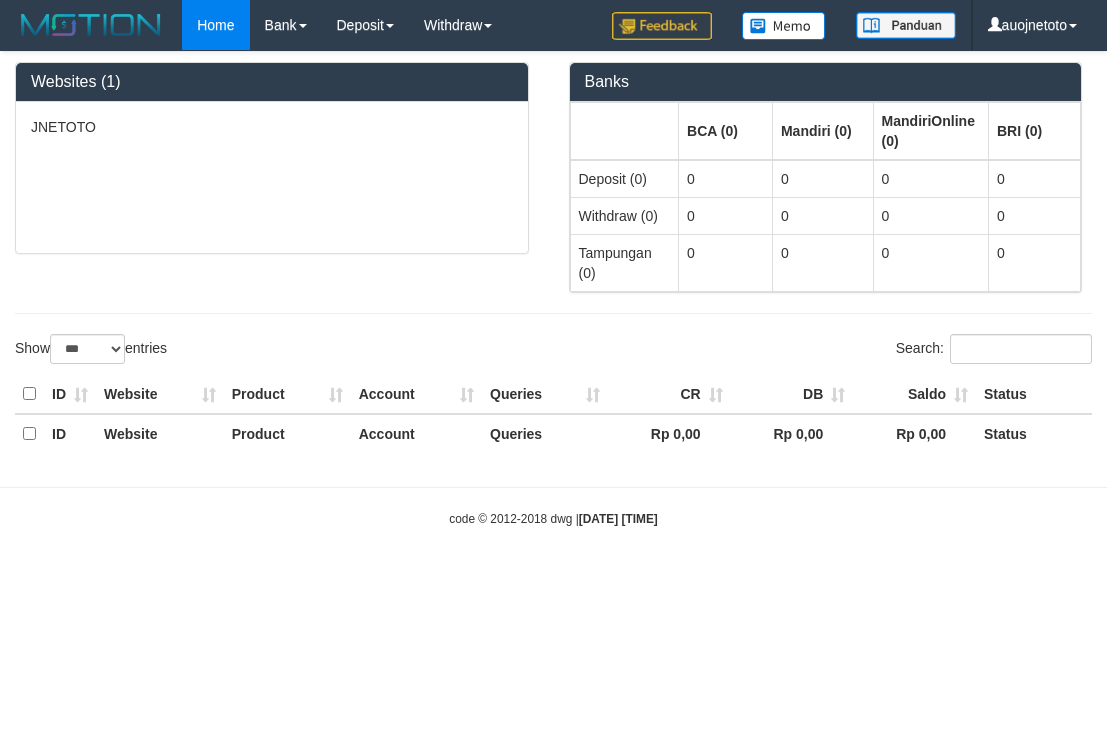 select on "***" 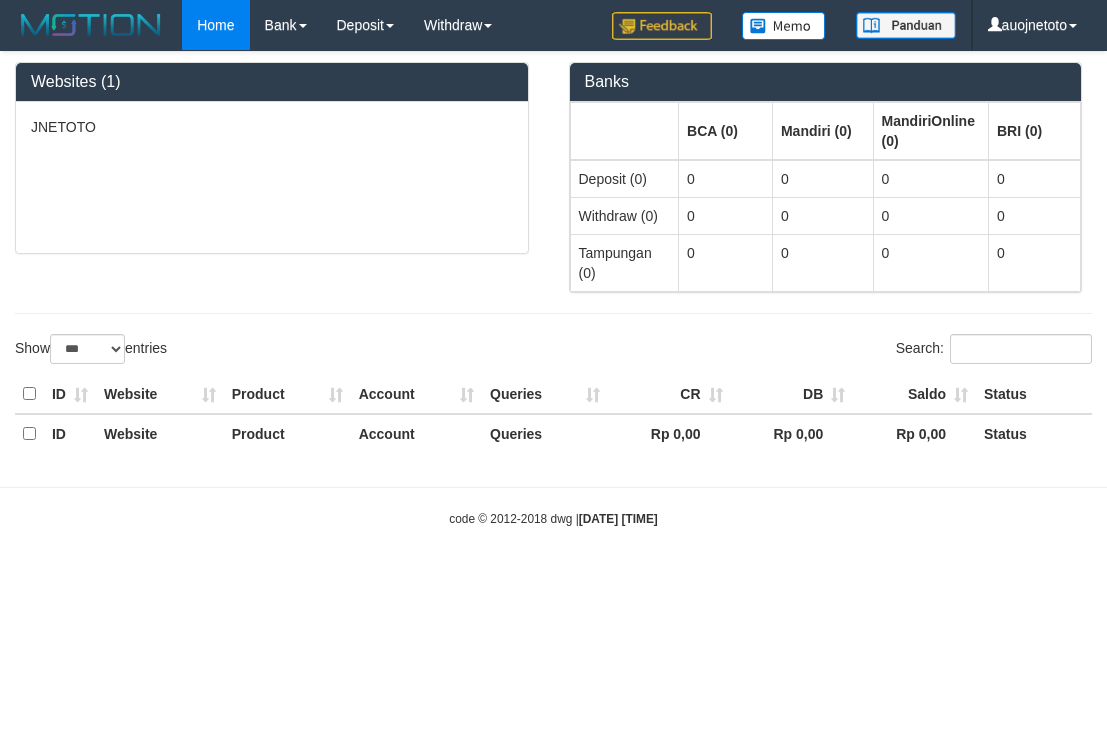 scroll, scrollTop: 0, scrollLeft: 0, axis: both 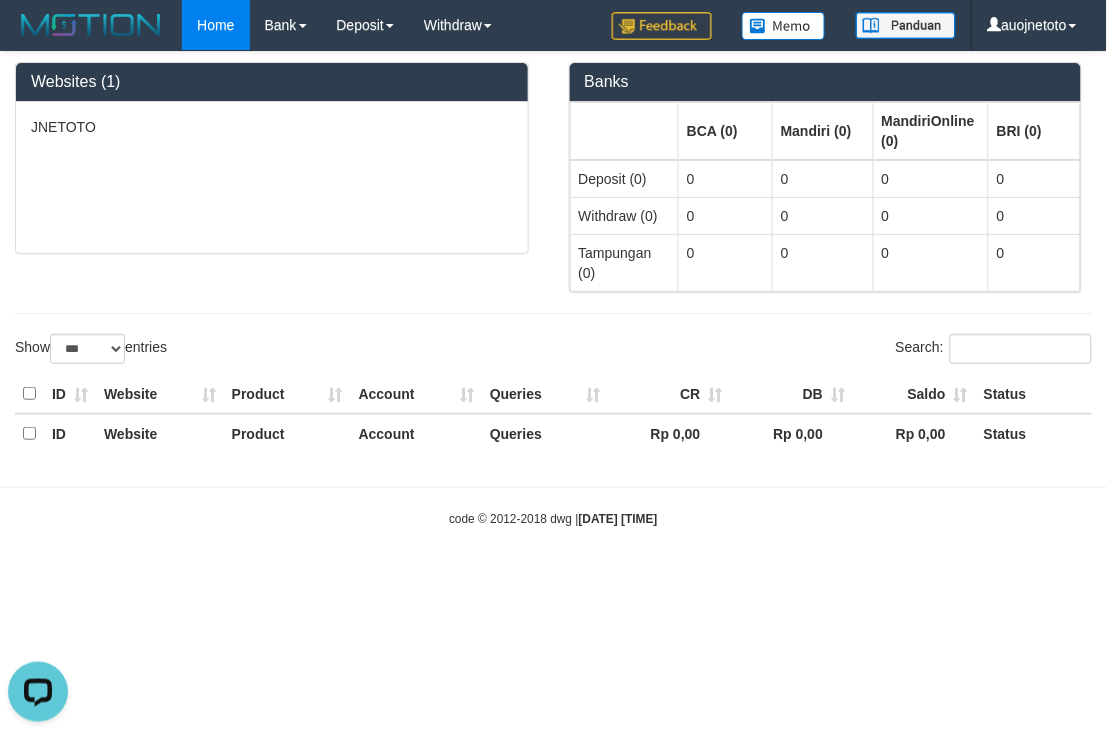 drag, startPoint x: 854, startPoint y: 332, endPoint x: 1050, endPoint y: 327, distance: 196.06377 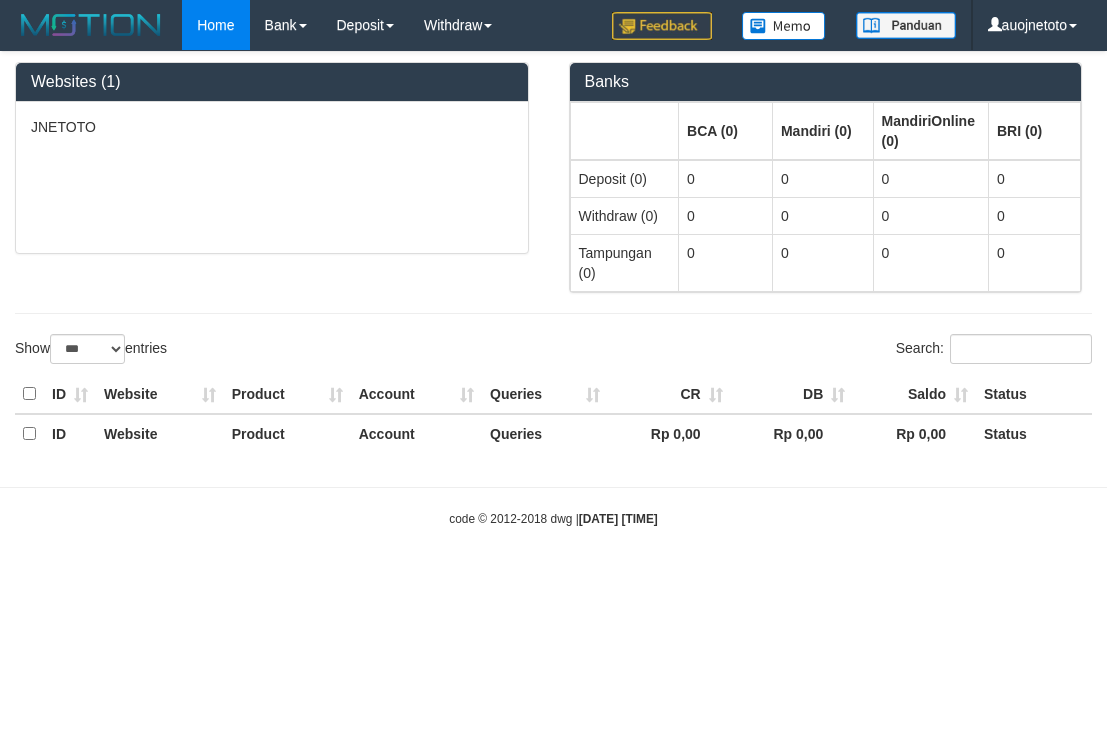 select on "***" 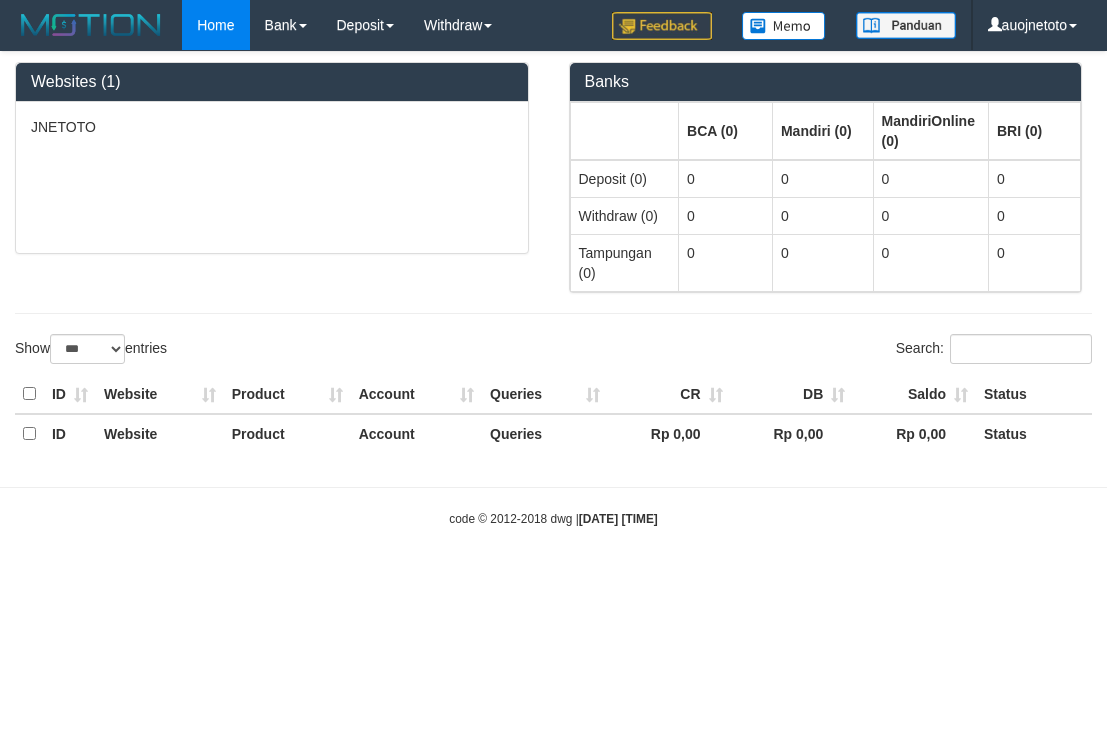 scroll, scrollTop: 0, scrollLeft: 0, axis: both 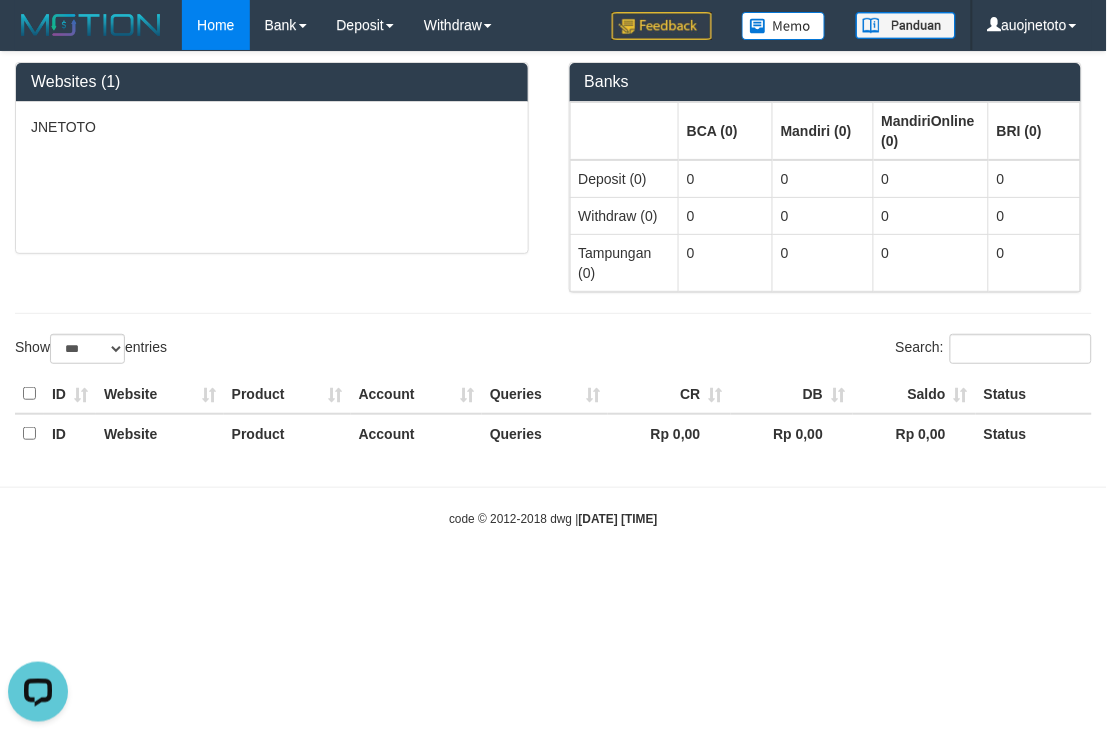 click on "Toggle navigation
Home
Bank
Account List
Load
By Website
Group
[ITOTO]													JNETOTO
Mutasi Bank
Search
Sync
Note Mutasi
Deposit
DPS Fetch
DPS List
History
PGA History
Note DPS" at bounding box center [553, 289] 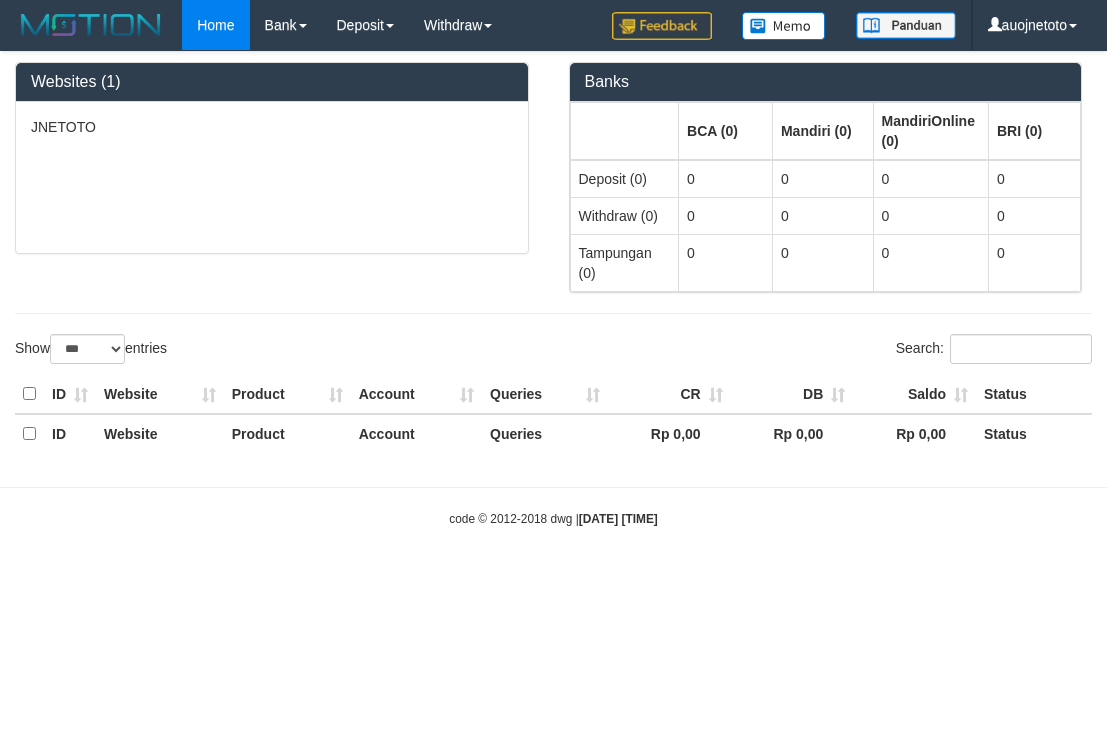 select on "***" 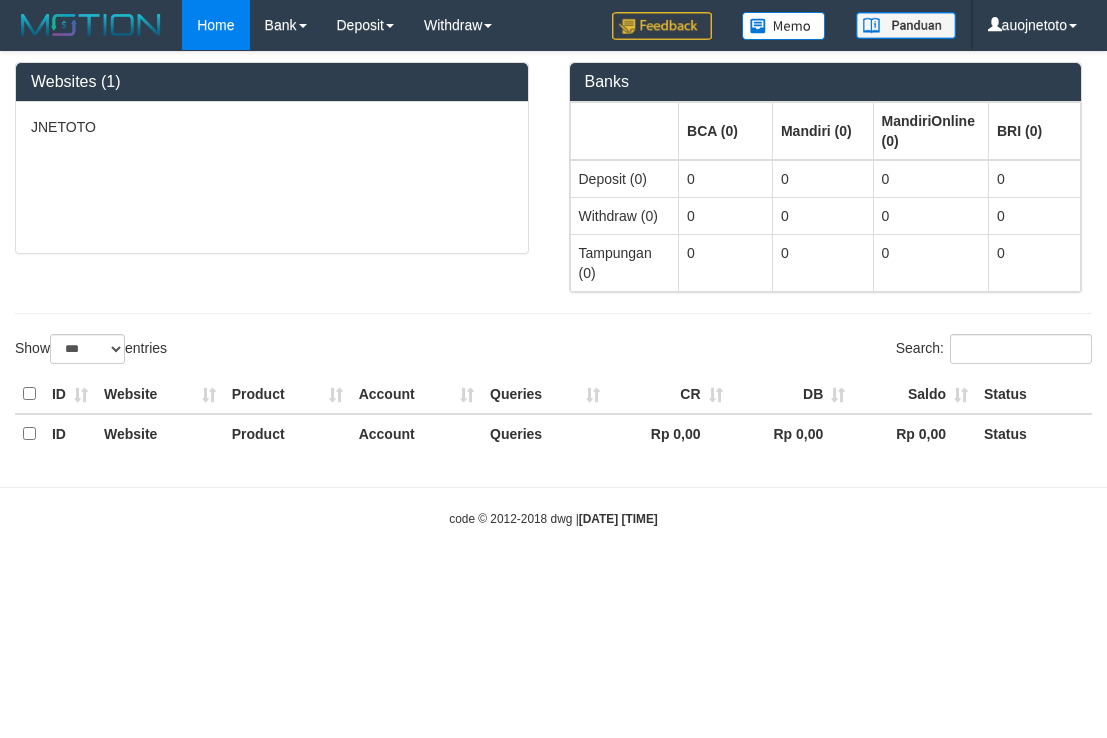 scroll, scrollTop: 0, scrollLeft: 0, axis: both 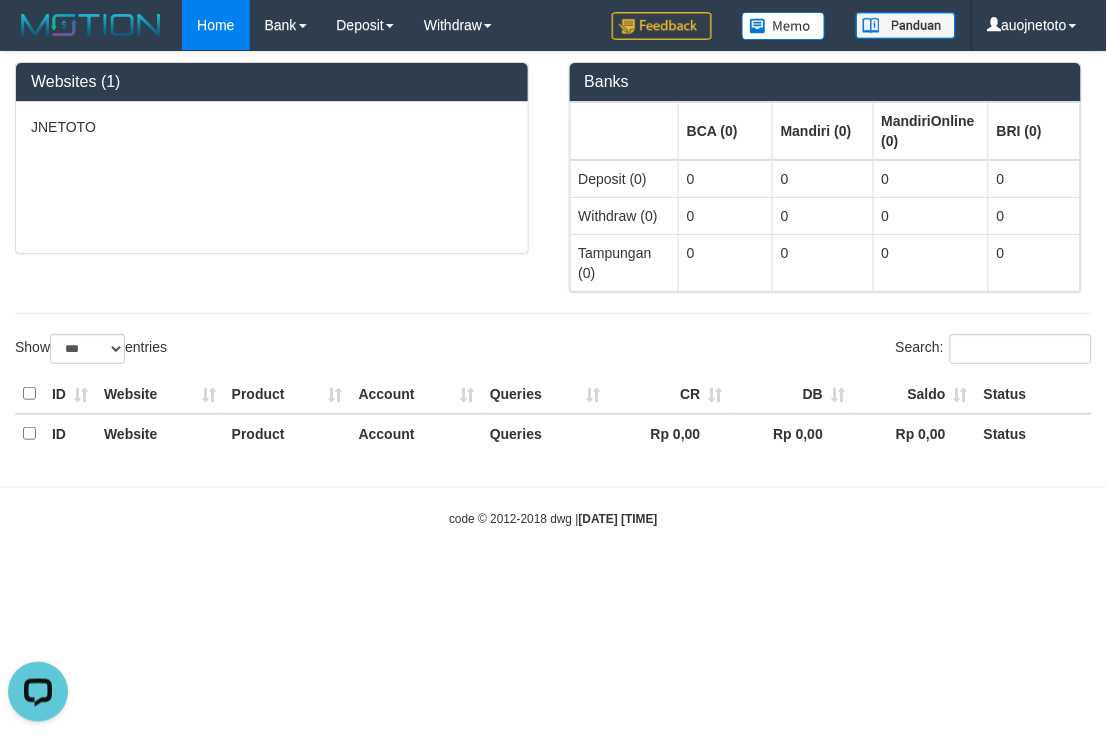 click on "Toggle navigation
Home
Bank
Account List
Load
By Website
Group
[ITOTO]													JNETOTO
Mutasi Bank
Search
Sync
Note Mutasi
Deposit
DPS Fetch
DPS List
History
PGA History
Note DPS -" at bounding box center (553, 289) 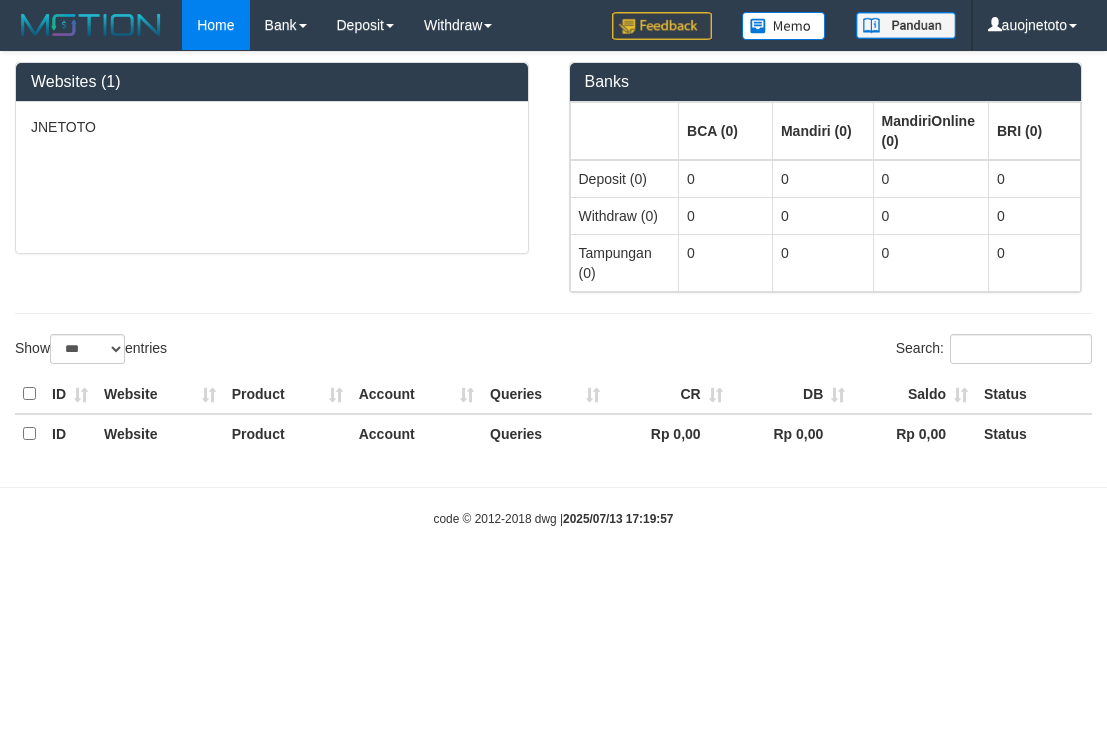 select on "***" 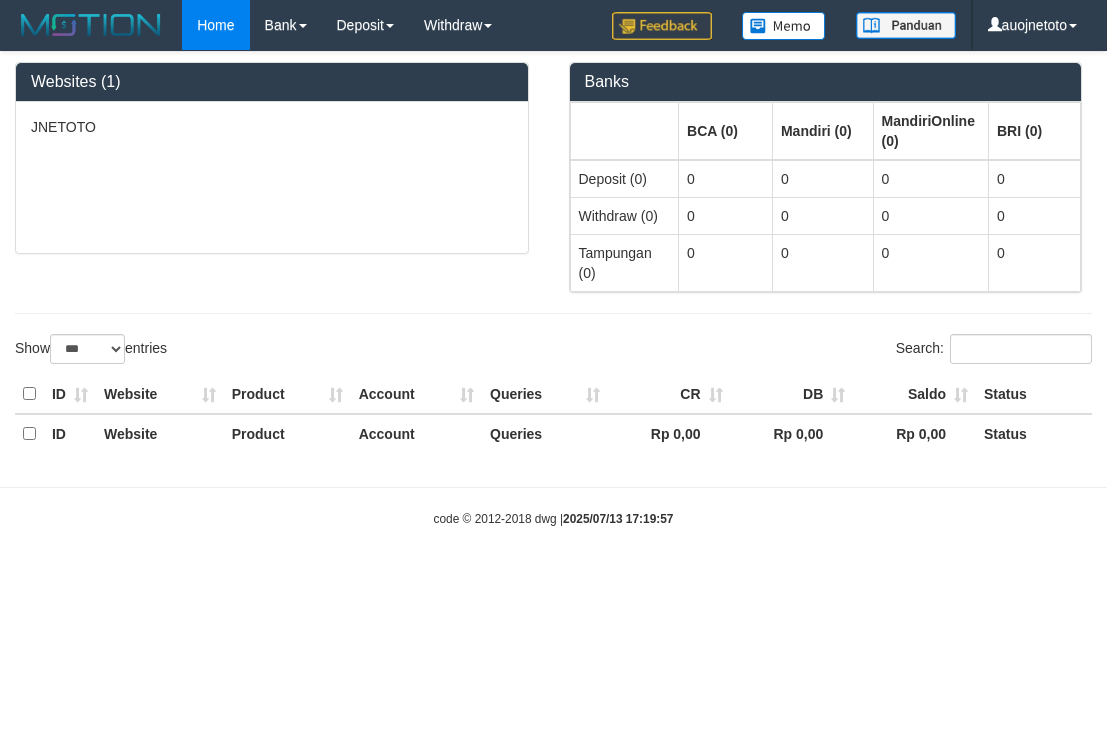 scroll, scrollTop: 0, scrollLeft: 0, axis: both 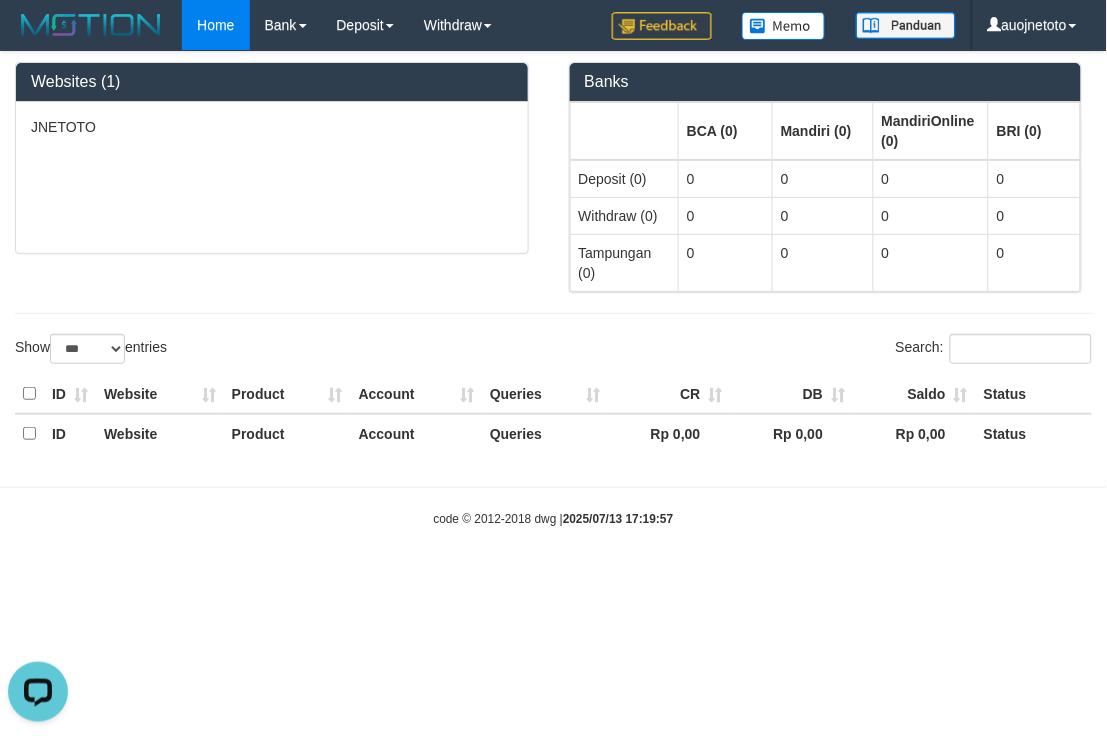 click on "Toggle navigation
Home
Bank
Account List
Load
By Website
Group
[ITOTO]													JNETOTO
Mutasi Bank
Search
Sync
Note Mutasi
Deposit
DPS Fetch
DPS List
History
PGA History
Note DPS -" at bounding box center [553, 289] 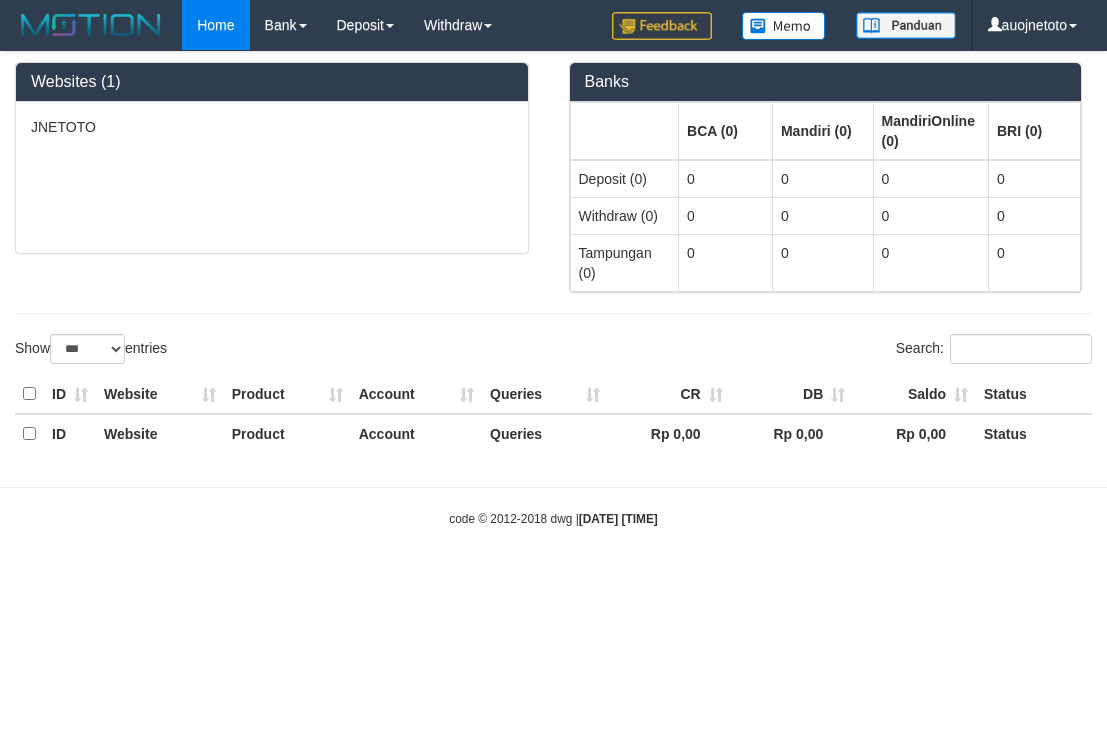 select on "***" 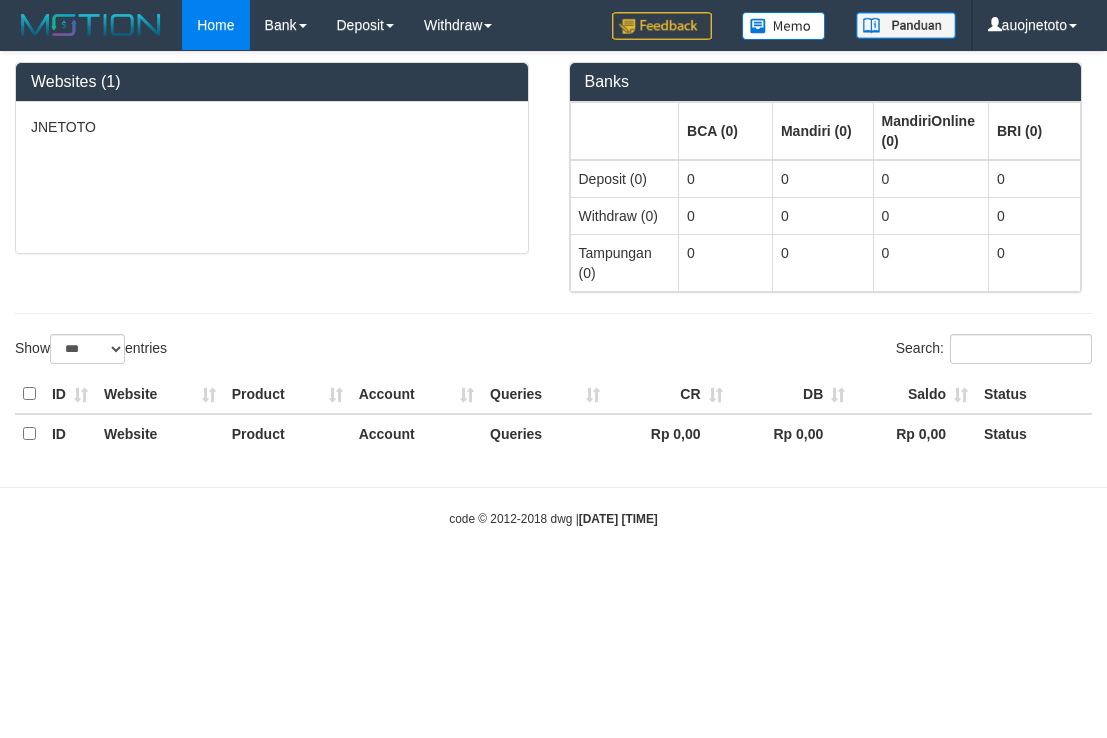 scroll, scrollTop: 0, scrollLeft: 0, axis: both 